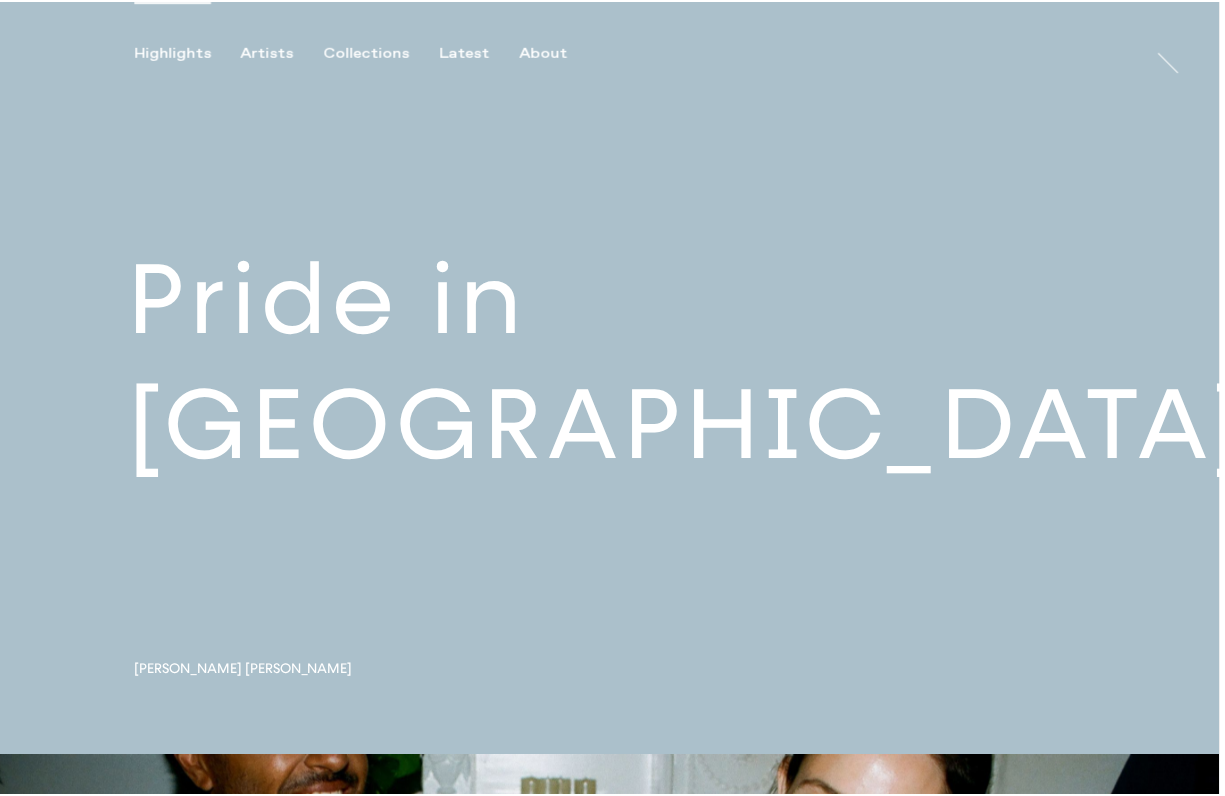 scroll, scrollTop: 0, scrollLeft: 0, axis: both 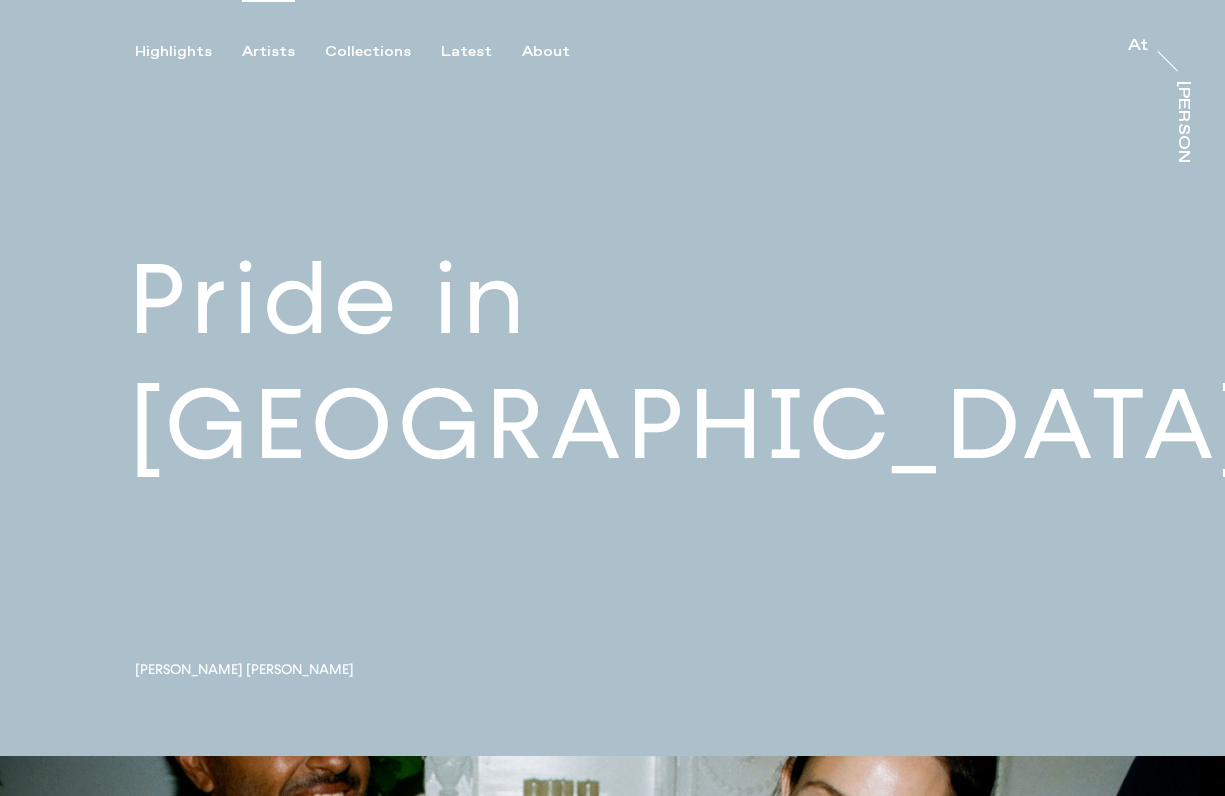 click on "Artists" at bounding box center [268, 52] 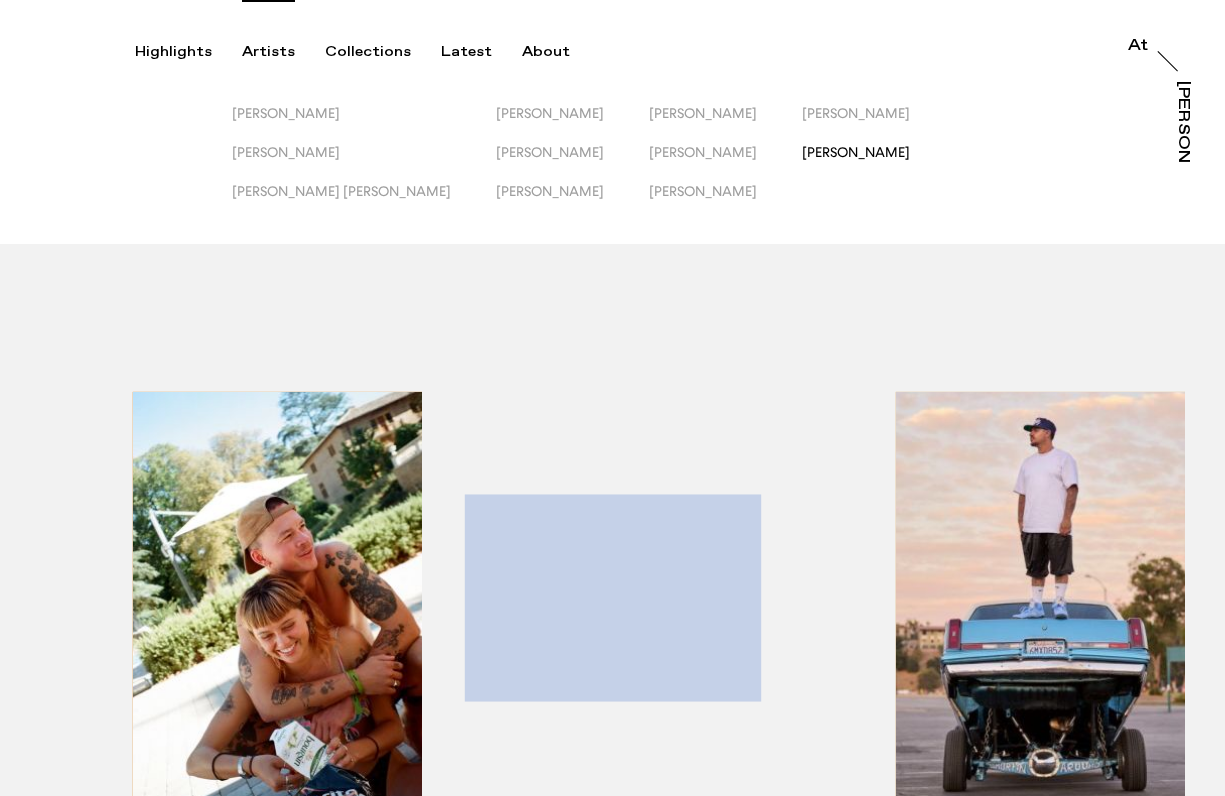 click on "[PERSON_NAME]" at bounding box center [856, 152] 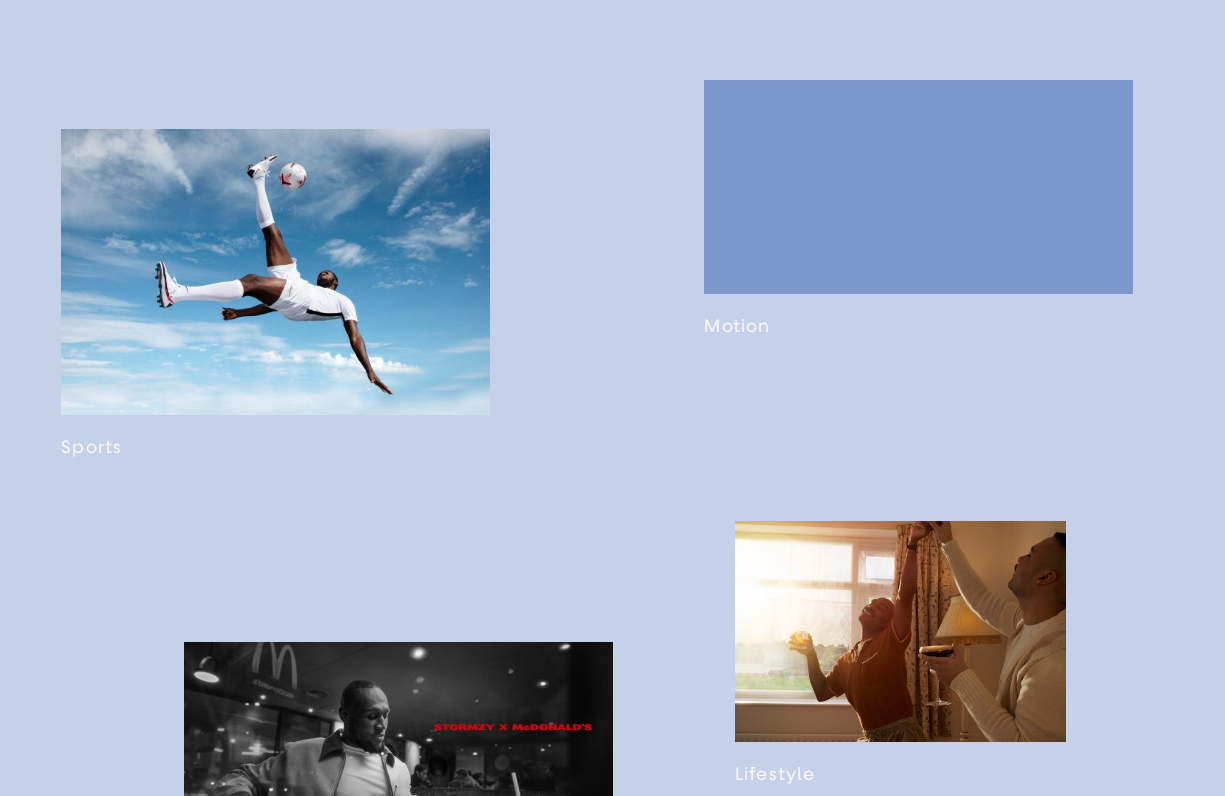 scroll, scrollTop: 1252, scrollLeft: 0, axis: vertical 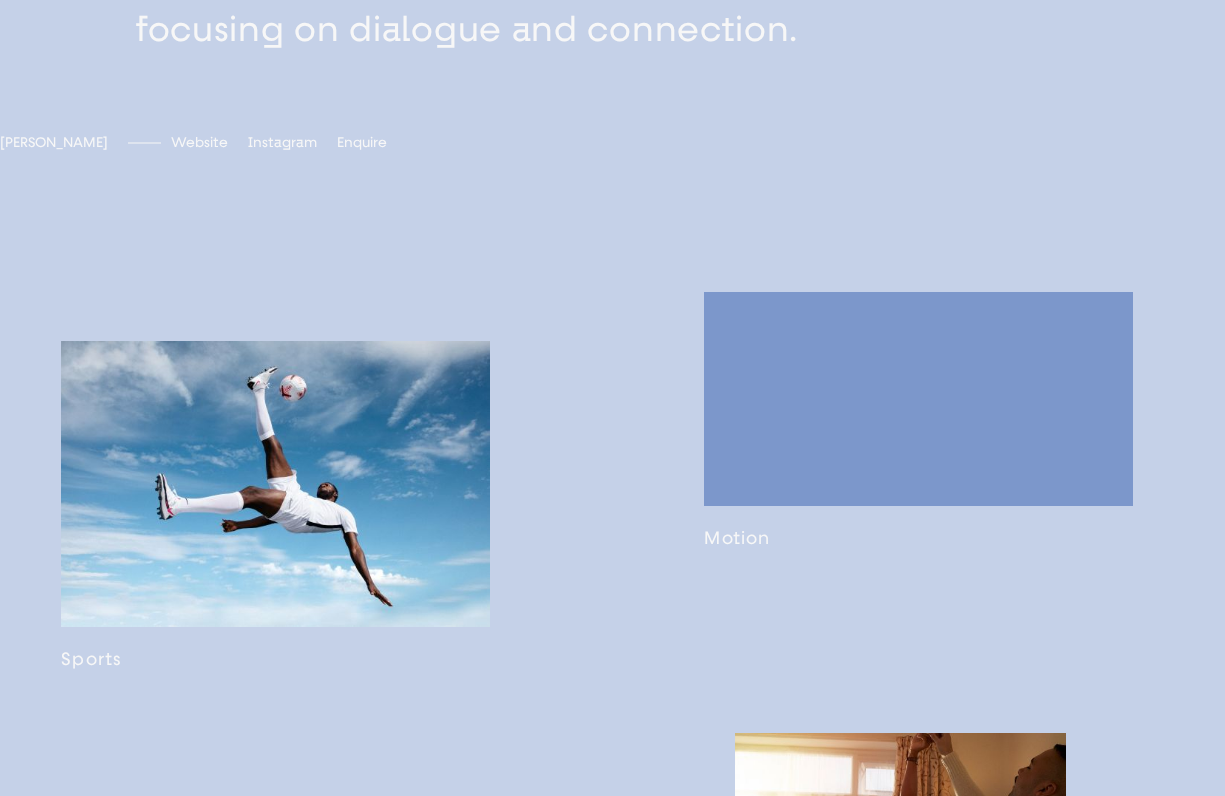 click at bounding box center (275, 505) 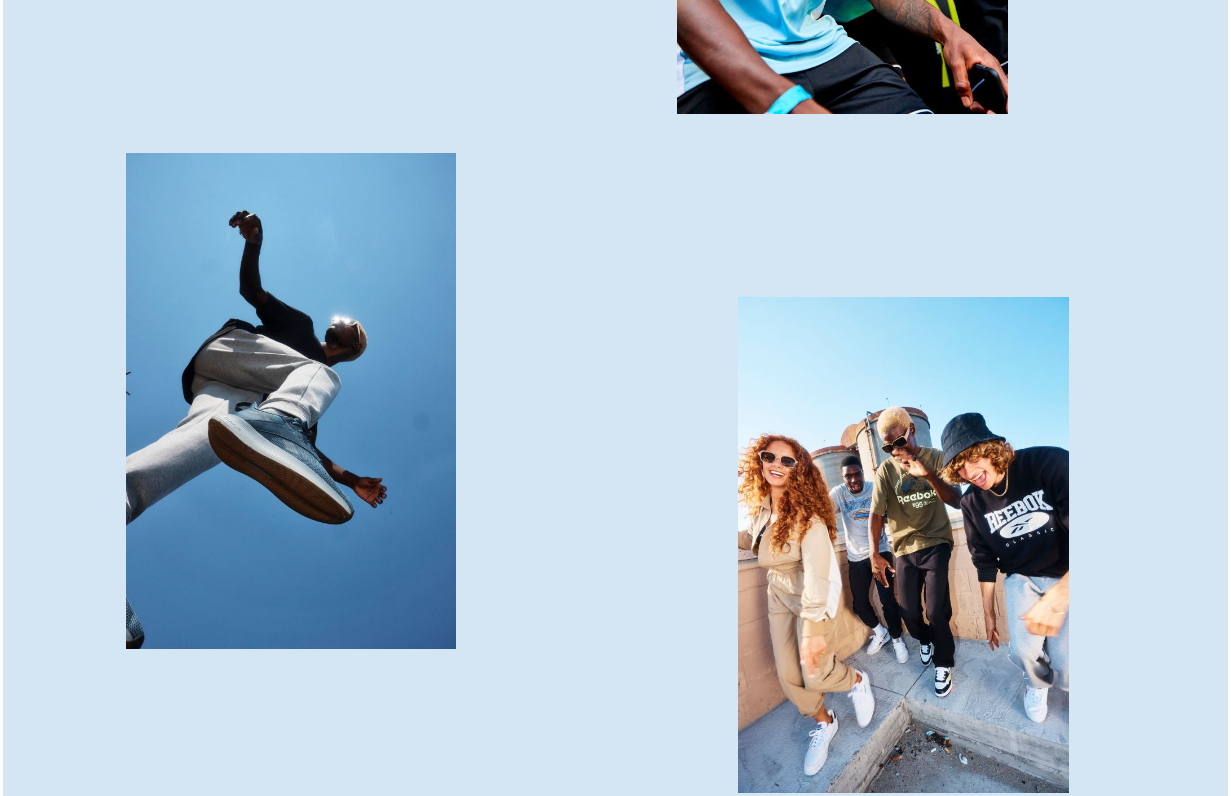 scroll, scrollTop: 2099, scrollLeft: 0, axis: vertical 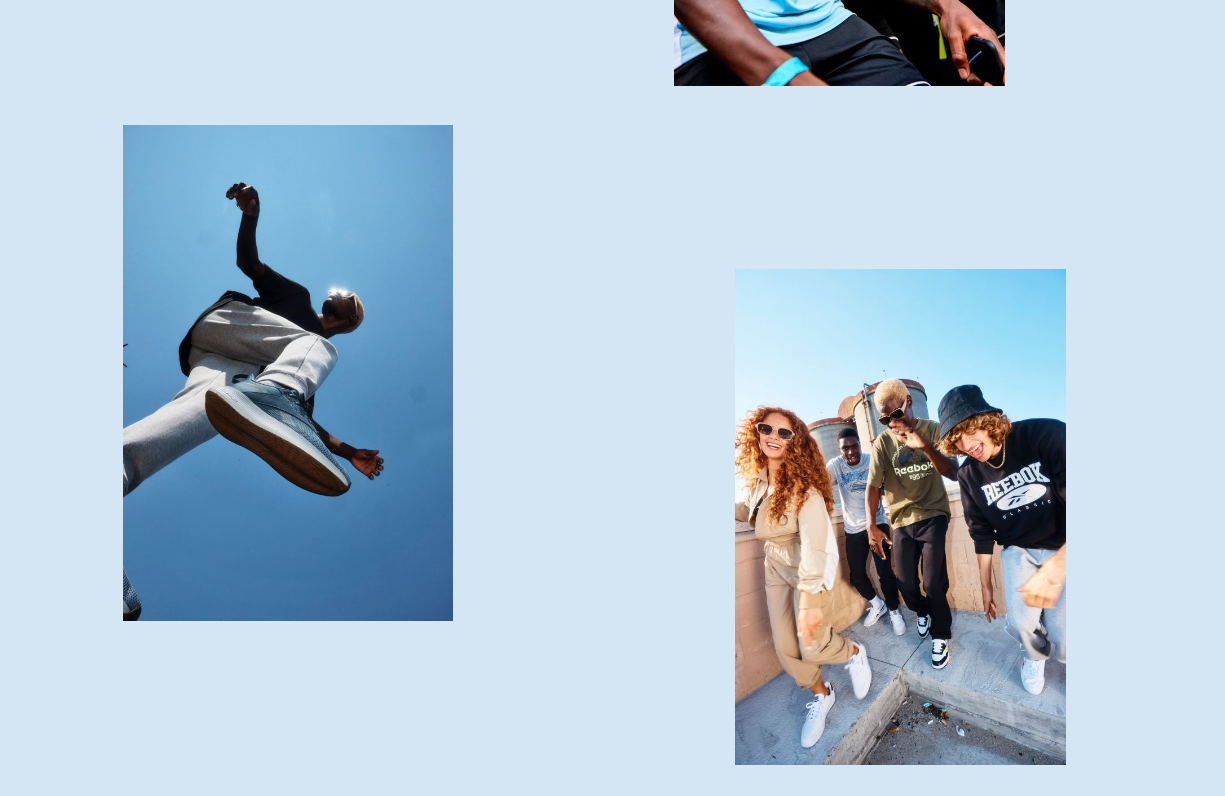 click at bounding box center (839, -163) 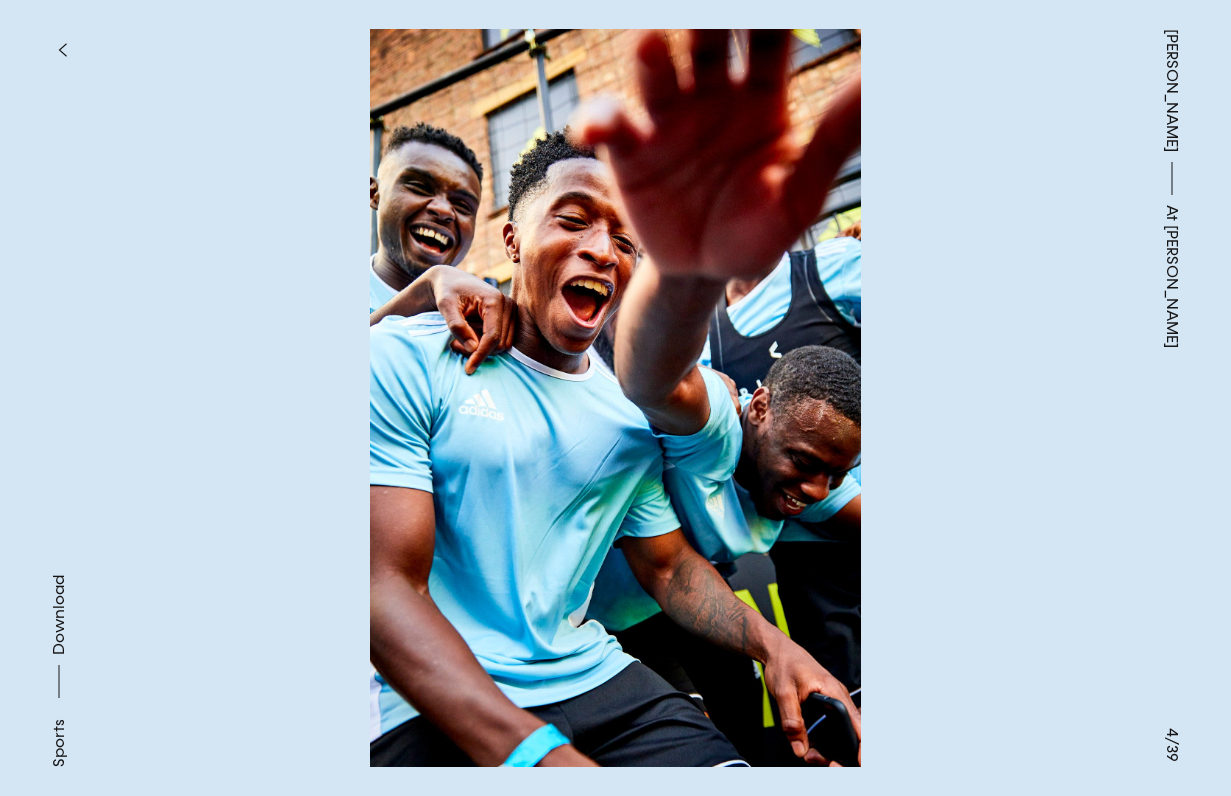 click on "Sports" at bounding box center (59, 743) 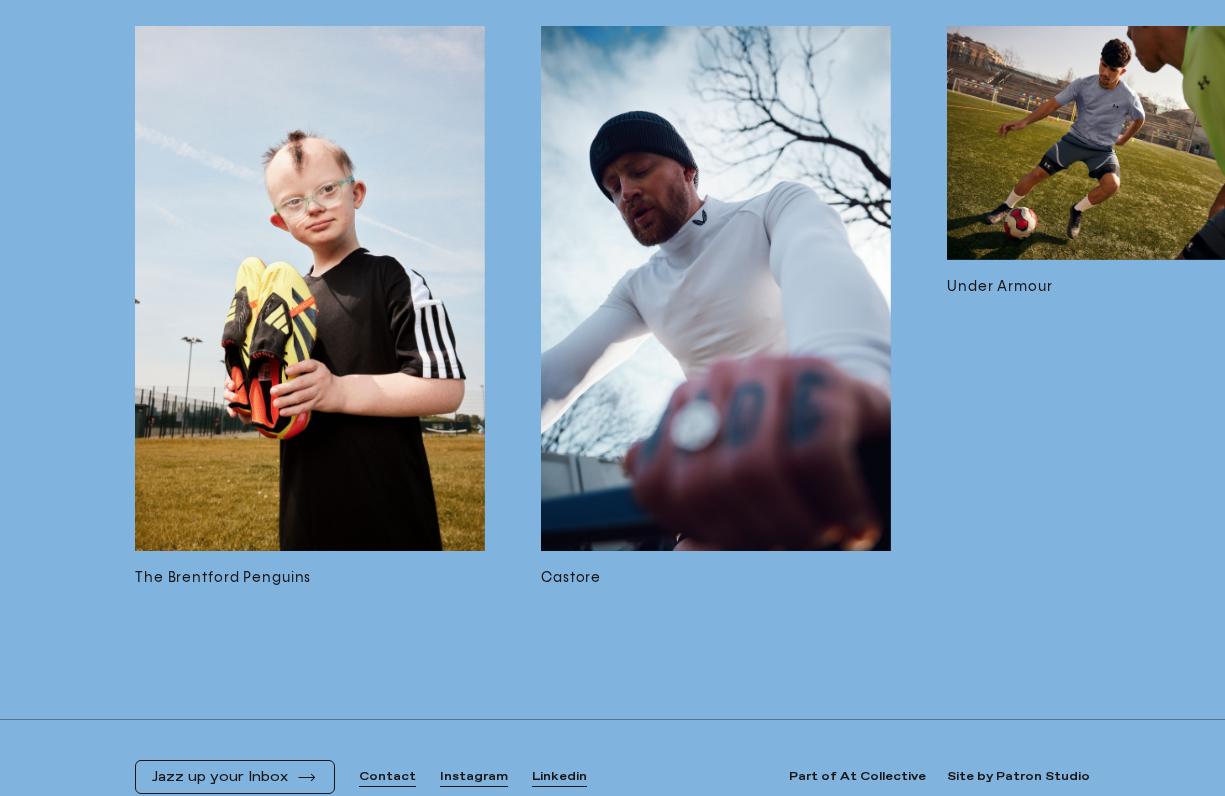 scroll, scrollTop: 12395, scrollLeft: 0, axis: vertical 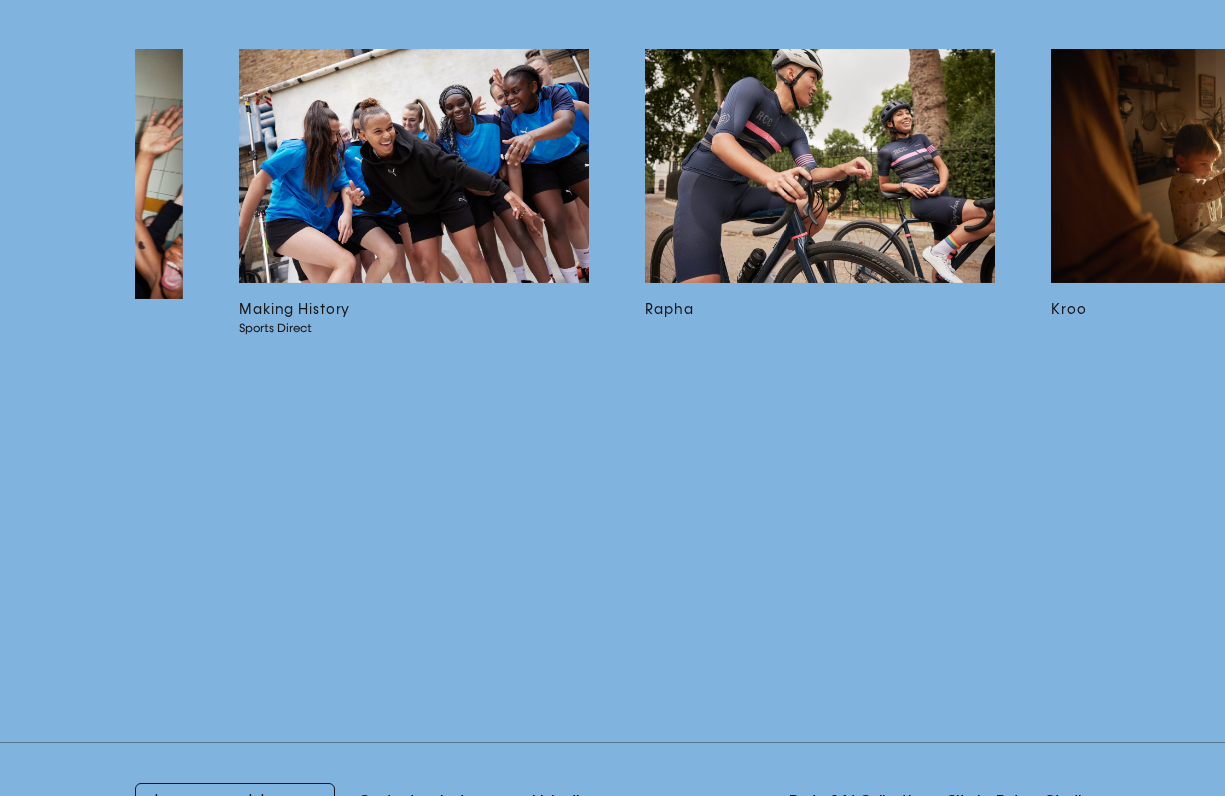 click on "Rapha" at bounding box center (820, 310) 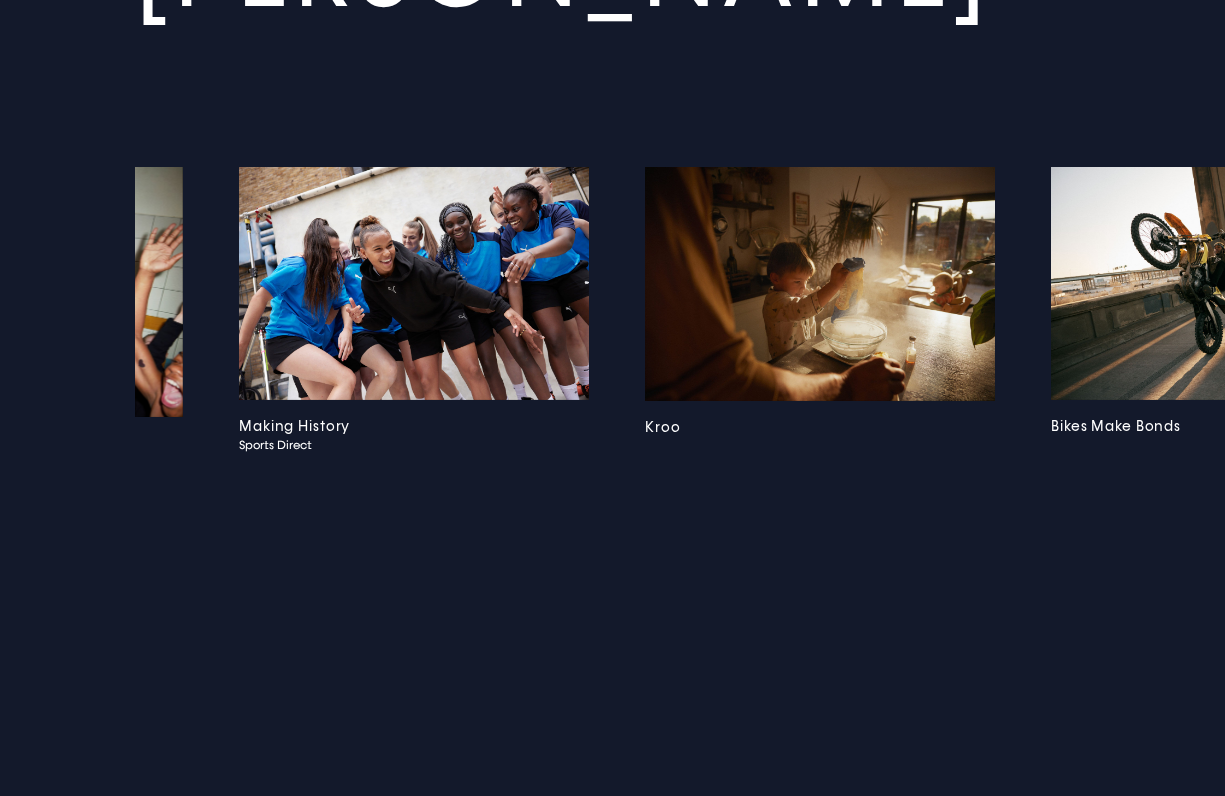 scroll, scrollTop: 3671, scrollLeft: 0, axis: vertical 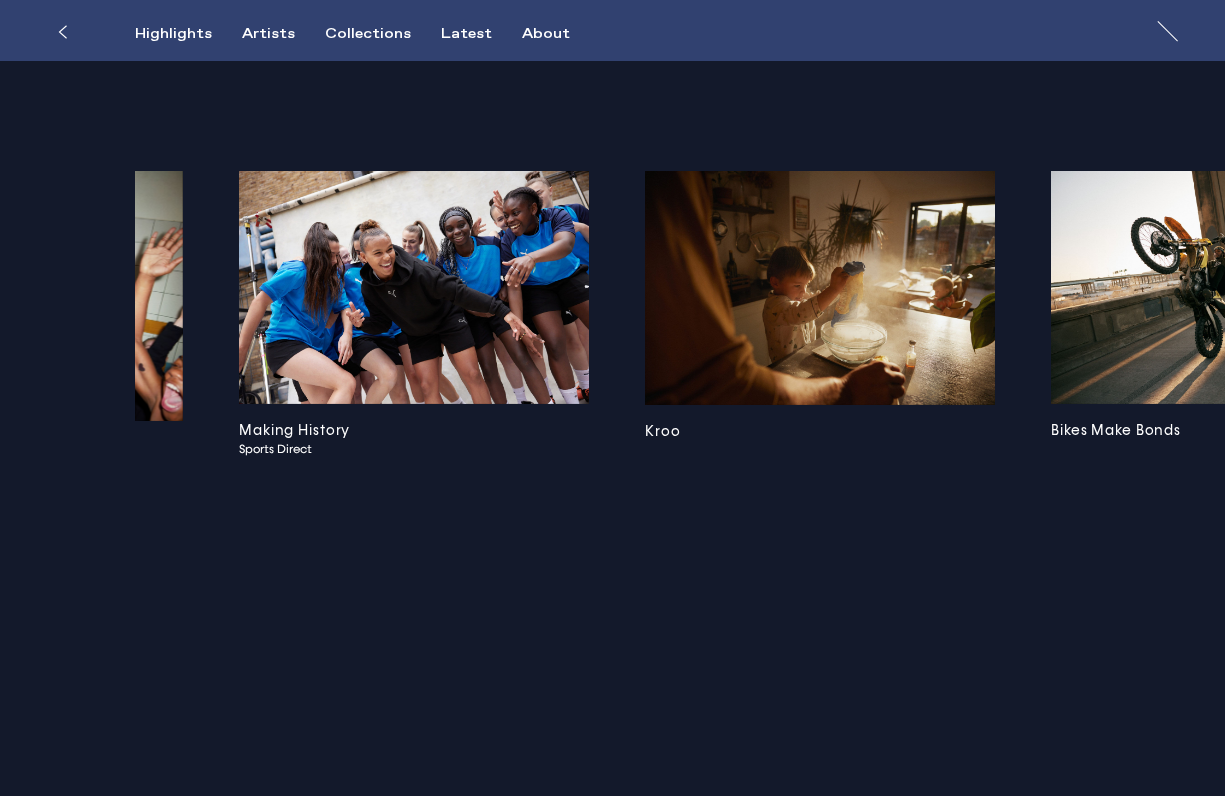 click on "Making History" at bounding box center [414, 431] 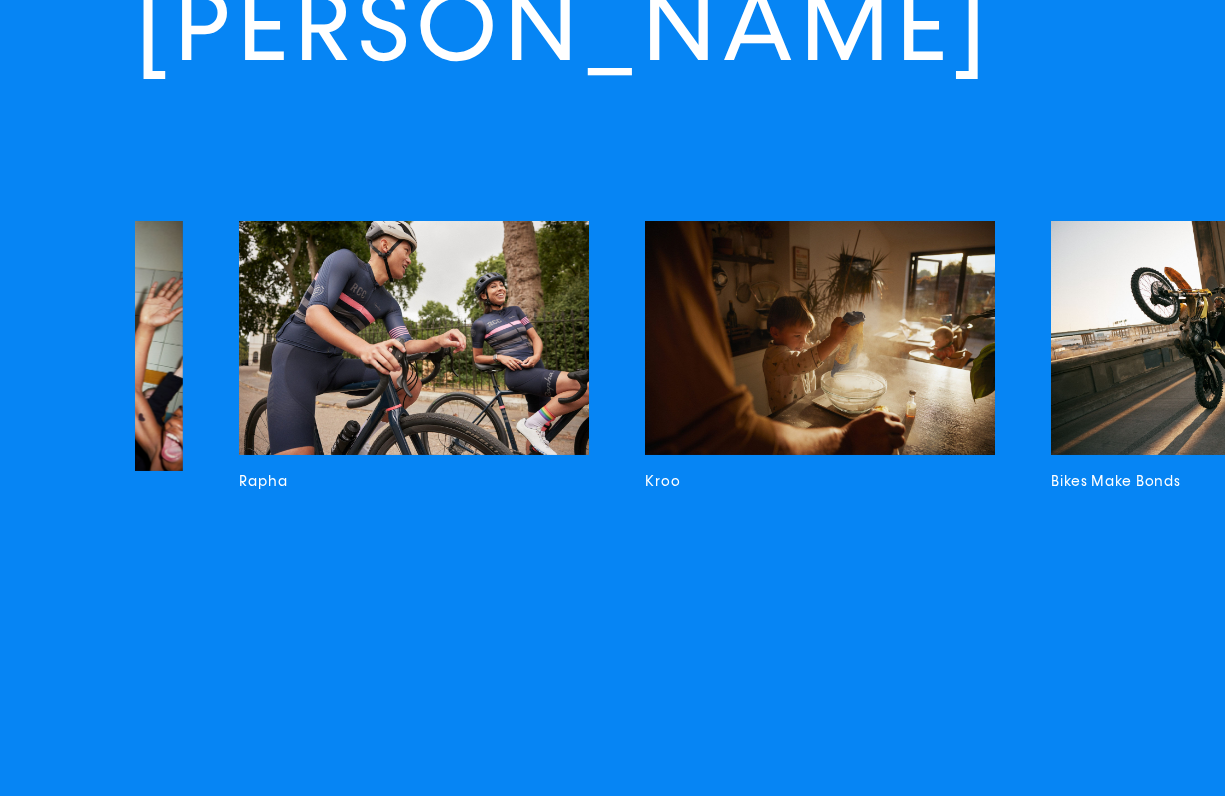 scroll, scrollTop: 6644, scrollLeft: 0, axis: vertical 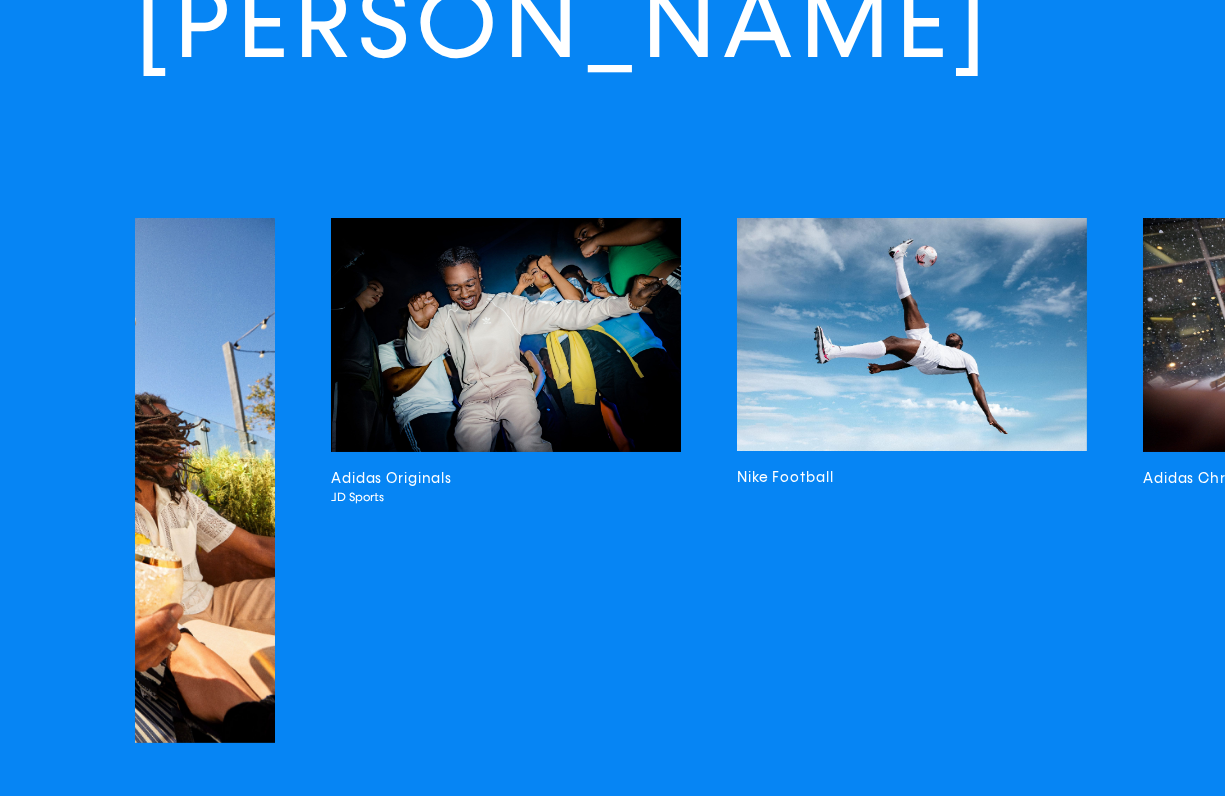 click at bounding box center [912, 334] 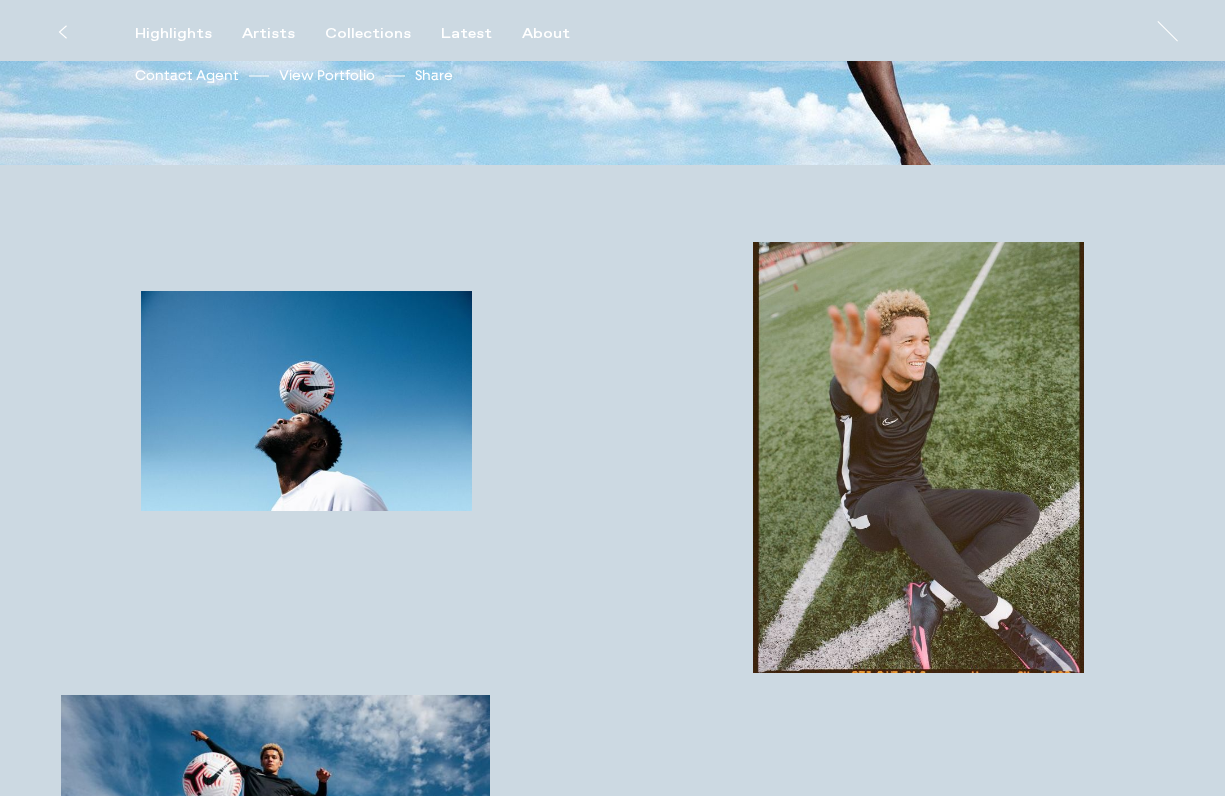 scroll, scrollTop: 582, scrollLeft: 0, axis: vertical 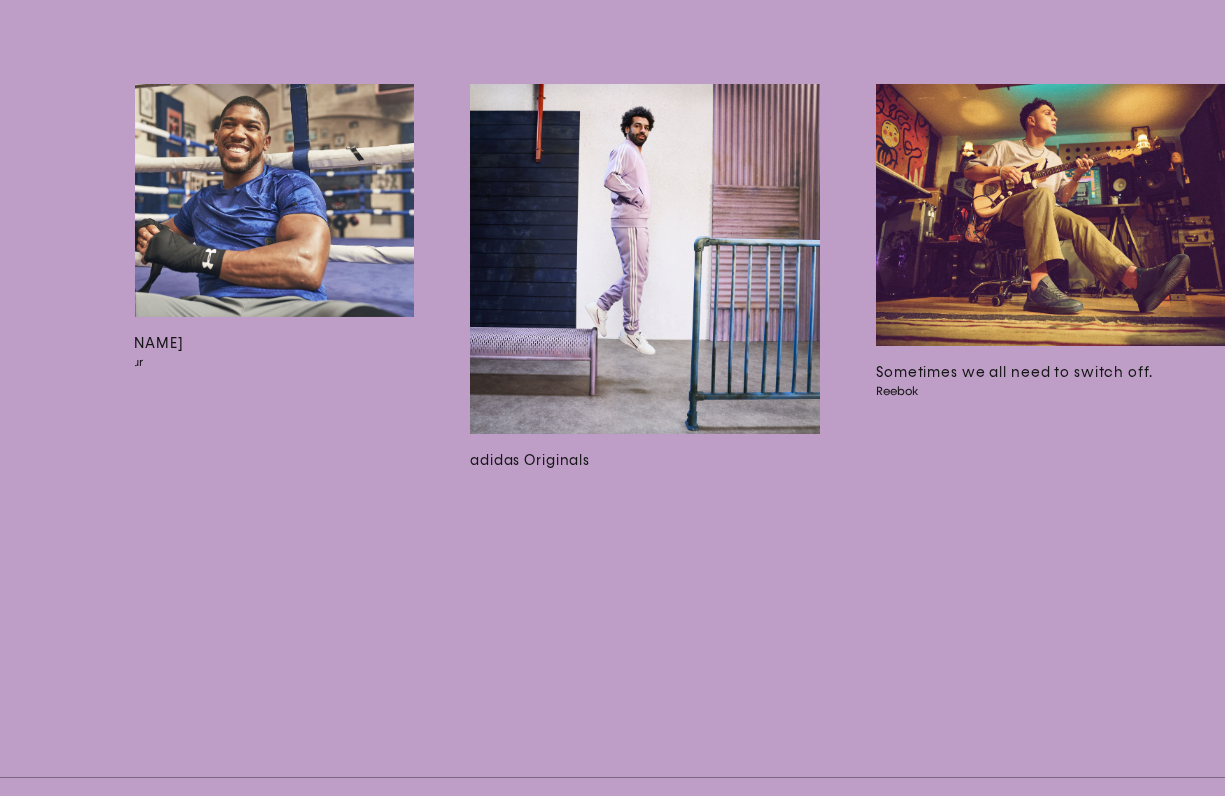click at bounding box center (645, 259) 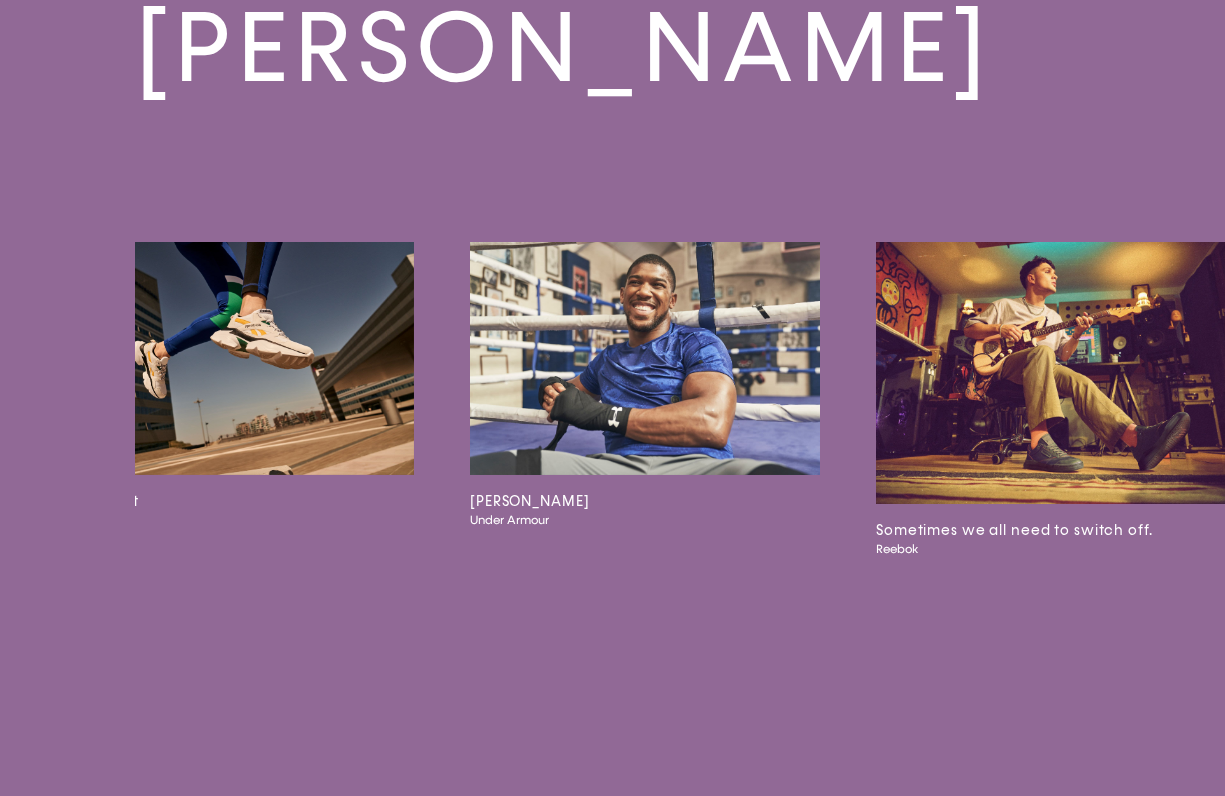scroll, scrollTop: 3316, scrollLeft: 0, axis: vertical 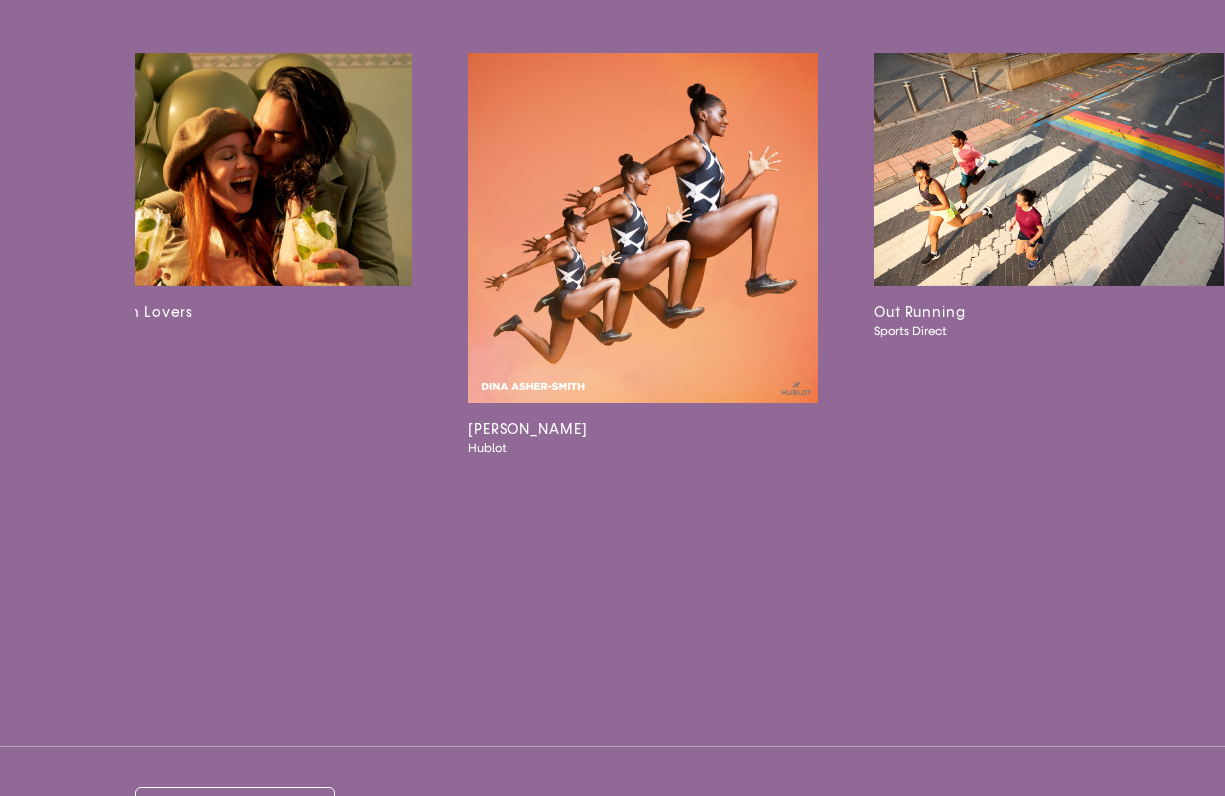 drag, startPoint x: 601, startPoint y: 268, endPoint x: 618, endPoint y: 272, distance: 17.464249 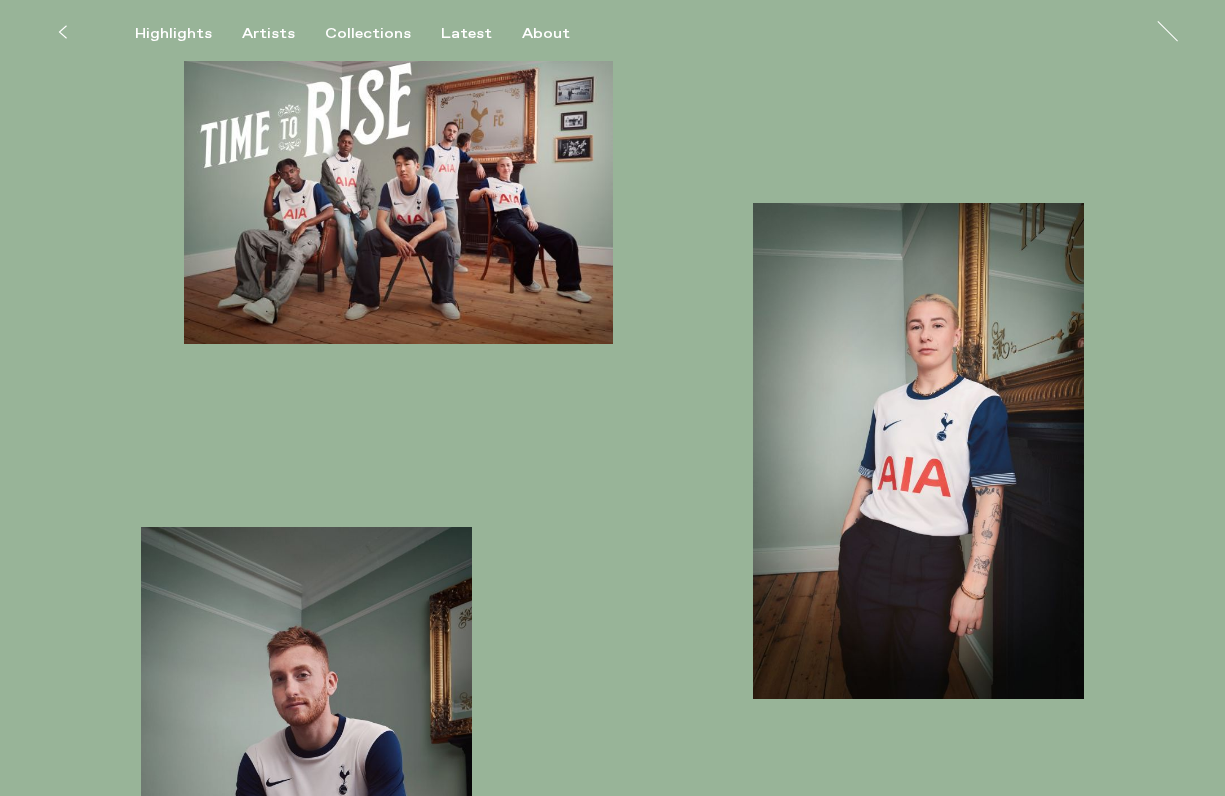 scroll, scrollTop: 2930, scrollLeft: 0, axis: vertical 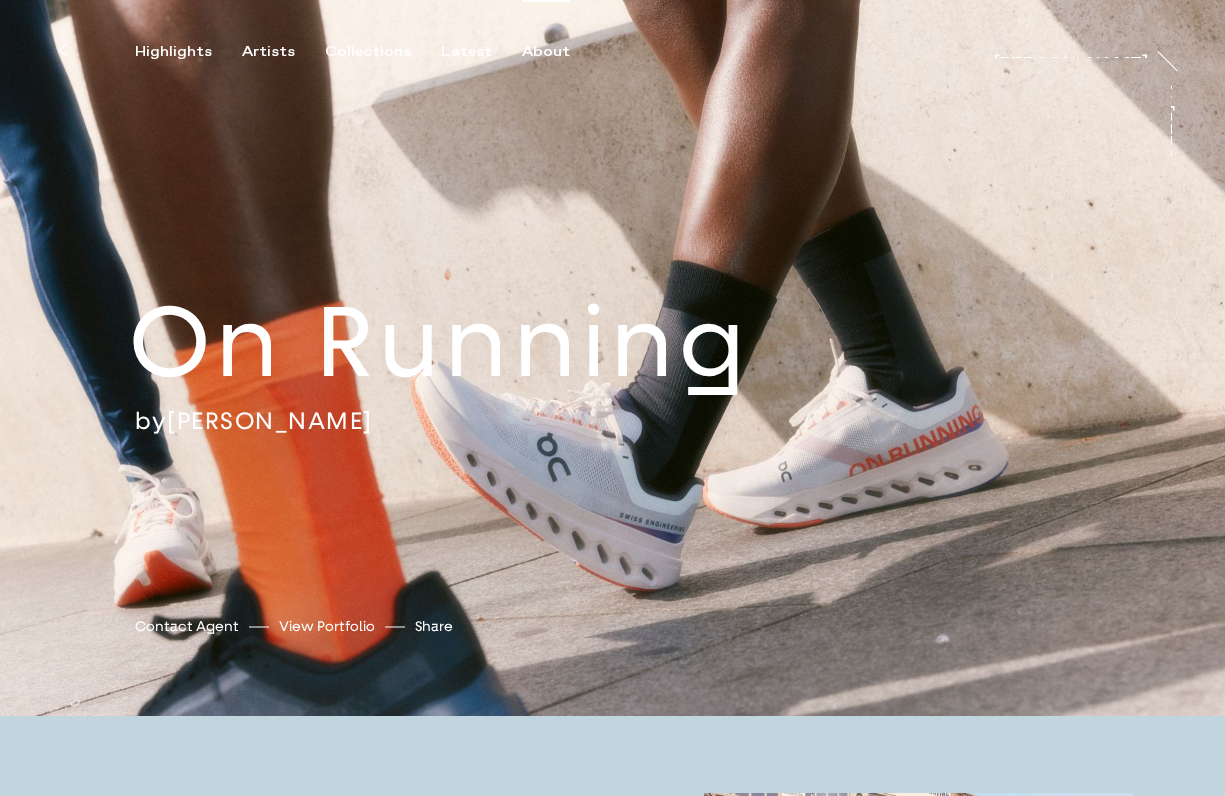 click on "About" at bounding box center (546, 52) 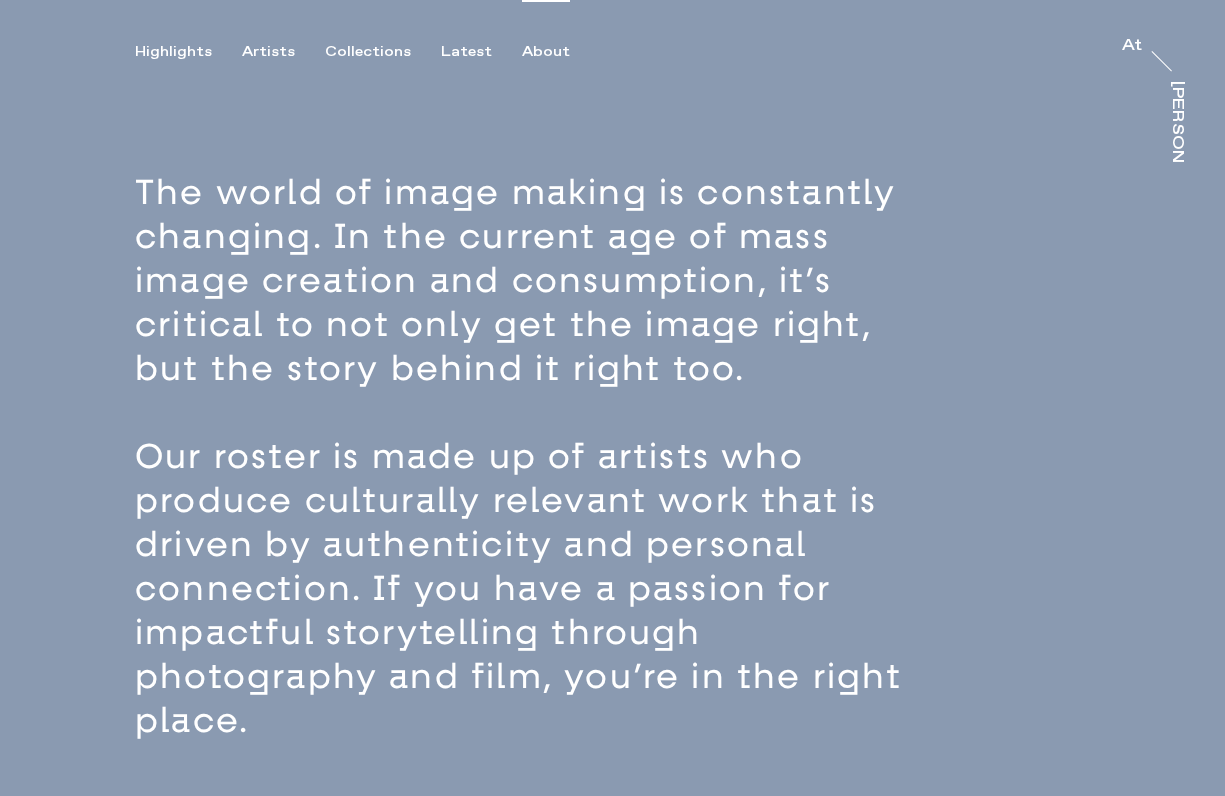 drag, startPoint x: 777, startPoint y: 433, endPoint x: 928, endPoint y: 247, distance: 239.5767 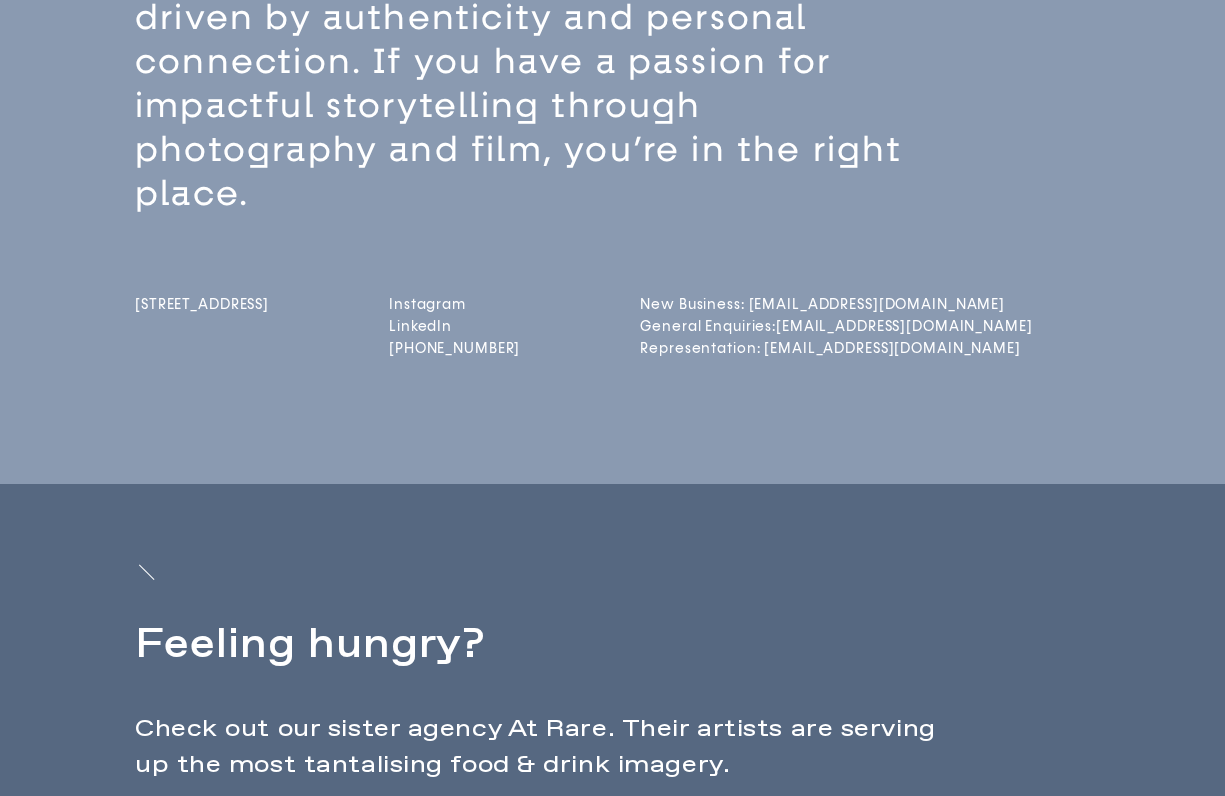 scroll, scrollTop: 0, scrollLeft: 0, axis: both 